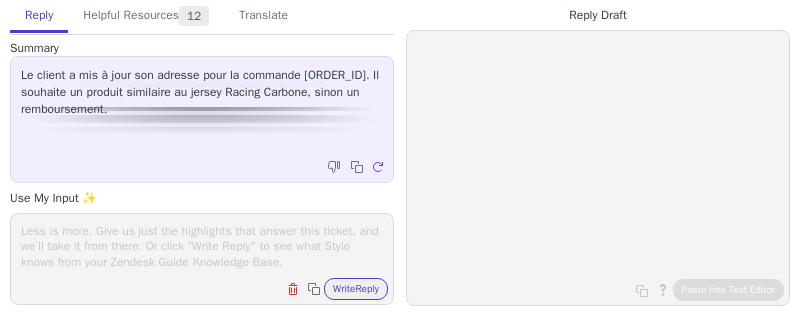 scroll, scrollTop: 0, scrollLeft: 0, axis: both 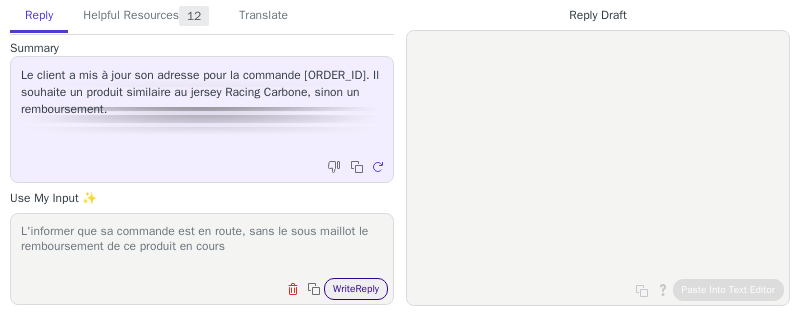 type on "L'informer que sa commande est en route, sans le sous maillot le remboursement de ce produit en cours" 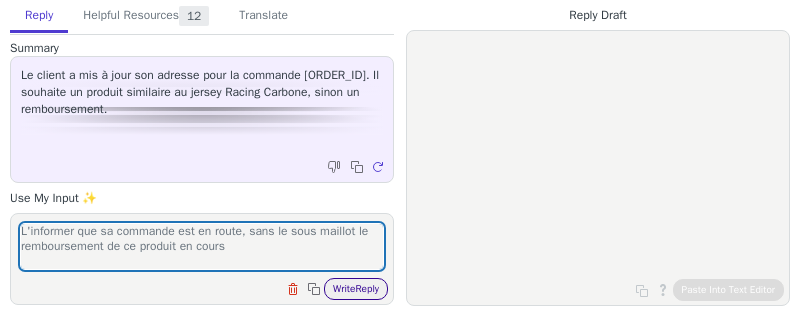 click on "Write  Reply" at bounding box center [356, 289] 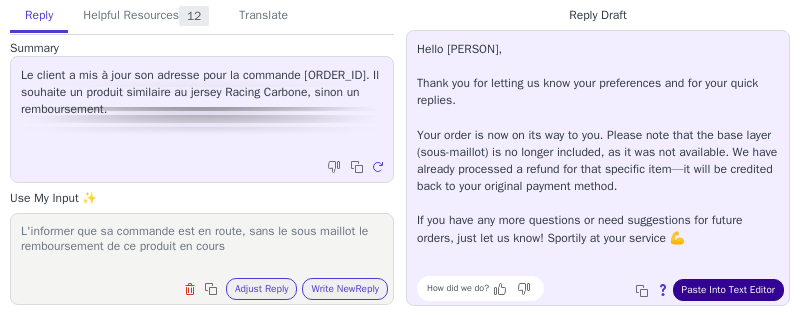 click on "Paste Into Text Editor" at bounding box center (728, 290) 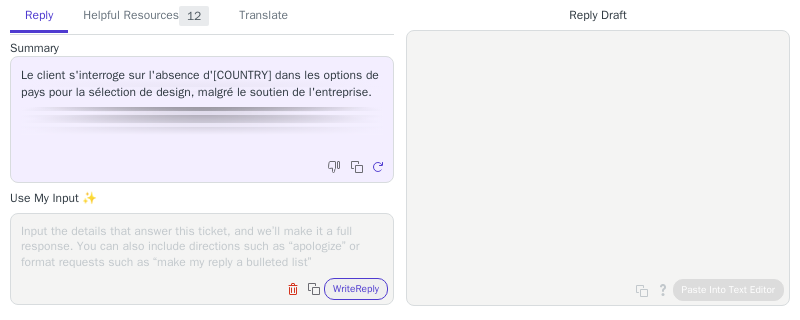 scroll, scrollTop: 0, scrollLeft: 0, axis: both 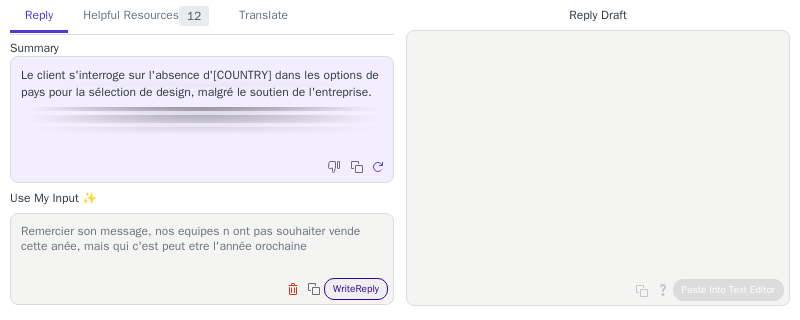 type on "Remercier son message, nos equipes n ont pas souhaiter vende cette anée, mais qui c'est peut etre l'année orochaine" 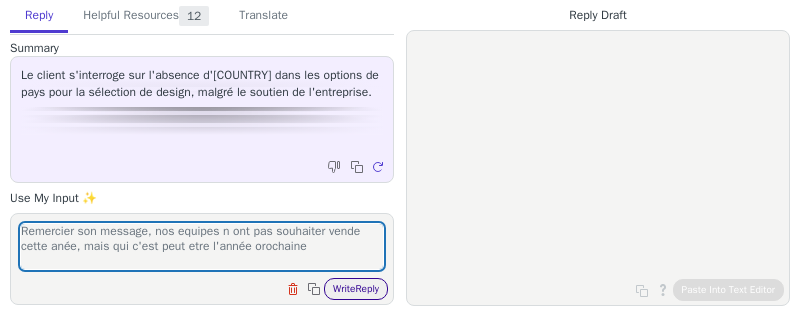 click on "Write  Reply" at bounding box center [356, 289] 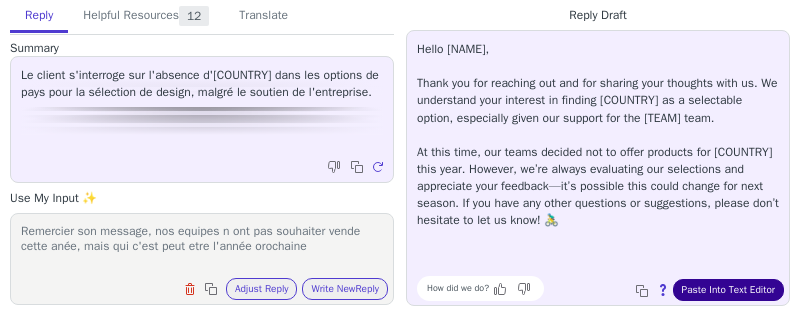 click on "Paste Into Text Editor" at bounding box center (728, 290) 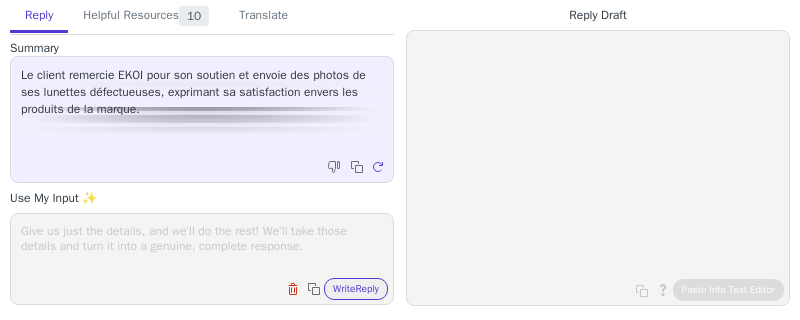 scroll, scrollTop: 0, scrollLeft: 0, axis: both 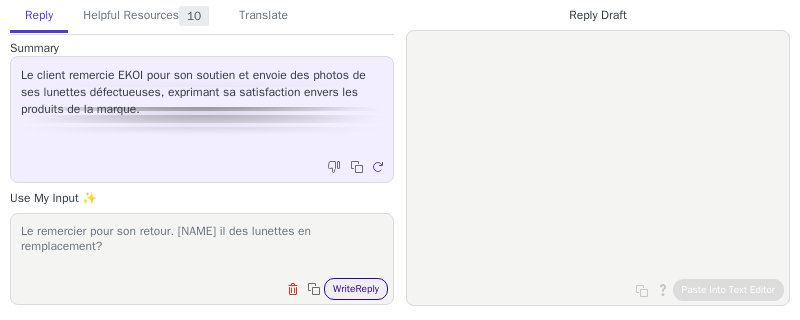 type on "Le remercier pour son retour. [NAME] il des lunettes en remplacement?" 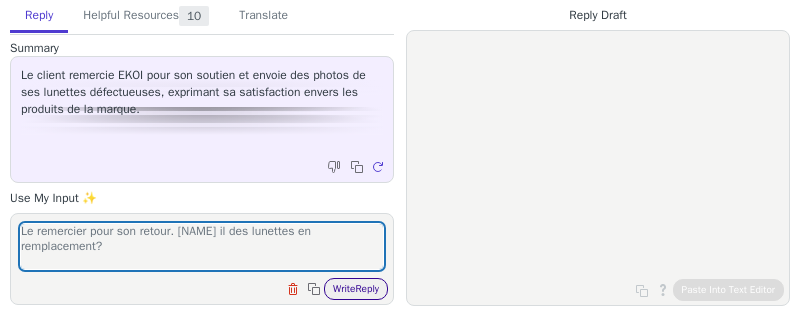 click on "Write  Reply" at bounding box center [356, 289] 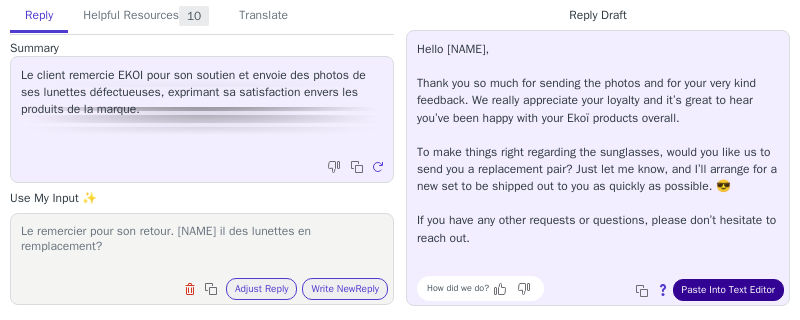 click on "Paste Into Text Editor" at bounding box center (728, 290) 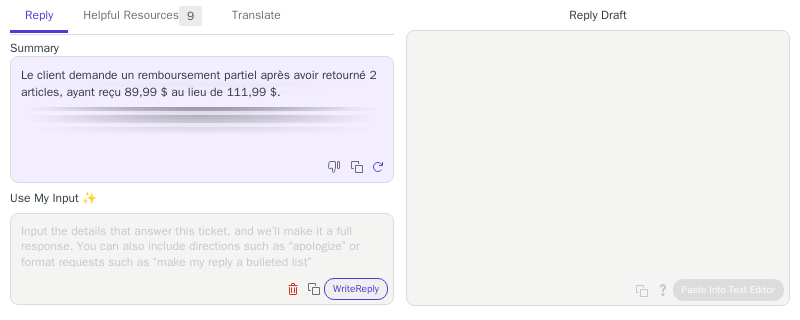 scroll, scrollTop: 0, scrollLeft: 0, axis: both 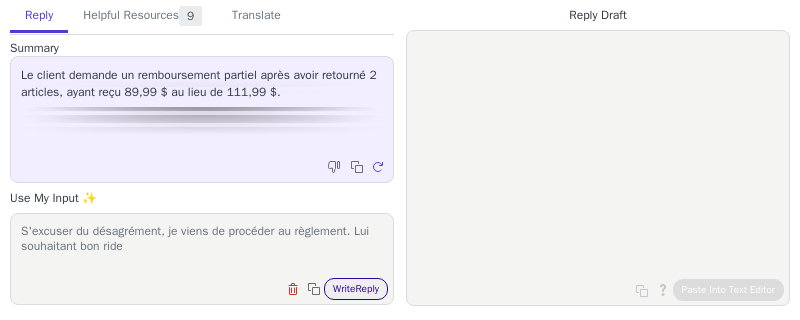 type on "S'excuser du désagrément, je viens de procéder au règlement. Lui souhaitant bon ride" 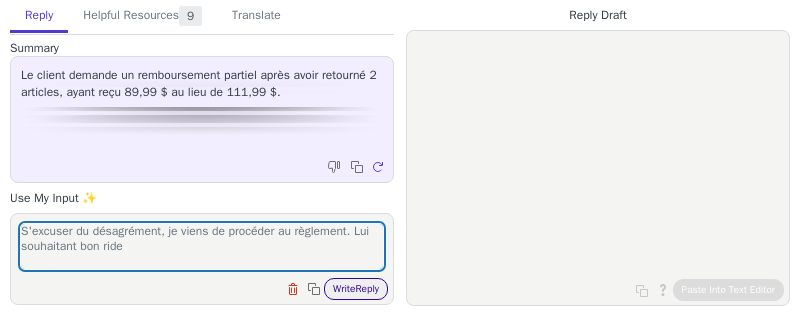 click on "Write  Reply" at bounding box center (356, 289) 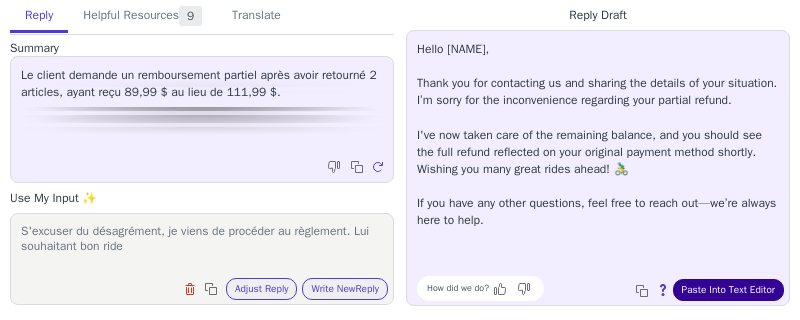 click on "Paste Into Text Editor" at bounding box center (728, 290) 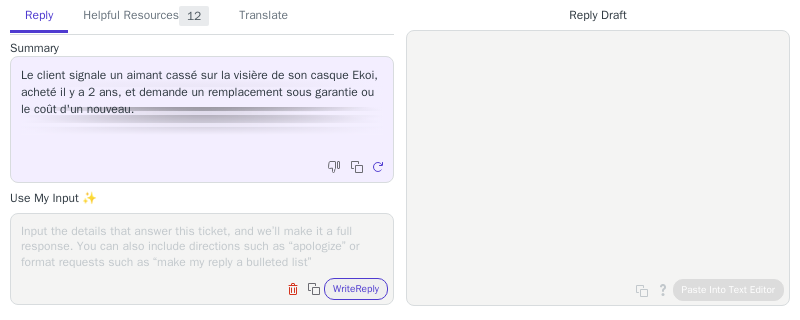 scroll, scrollTop: 0, scrollLeft: 0, axis: both 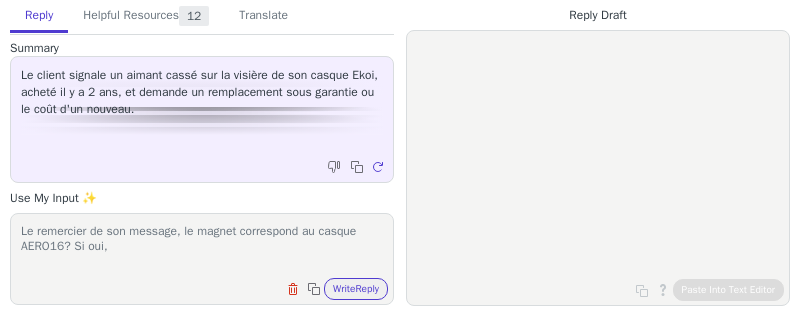click on "Le remercier de son message, le magnet correspond au casque AERO16? Si oui," at bounding box center (202, 246) 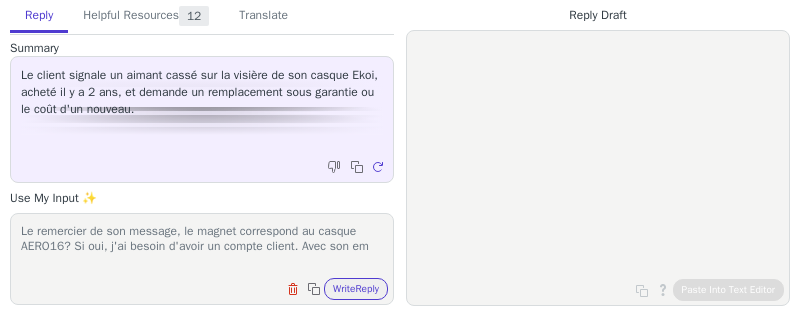 scroll, scrollTop: 0, scrollLeft: 0, axis: both 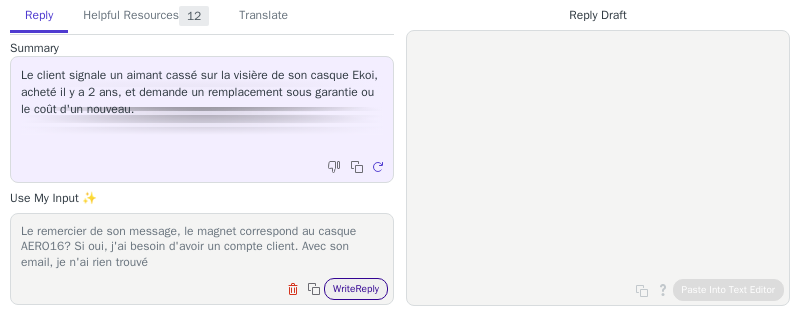 type on "Le remercier de son message, le magnet correspond au casque AERO16? Si oui, j'ai besoin d'avoir un compte client. Avec son email, je n'ai rien trouvé" 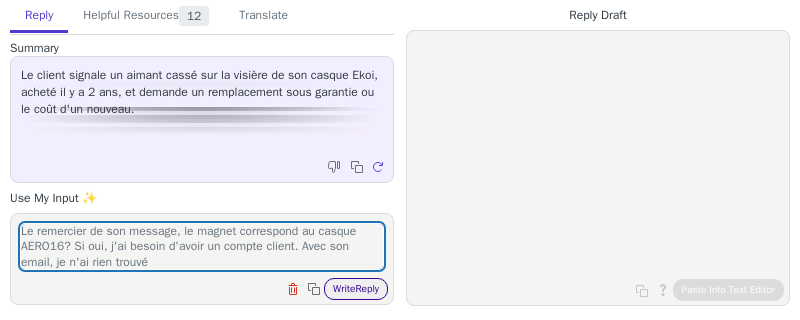 click on "Write  Reply" at bounding box center [356, 289] 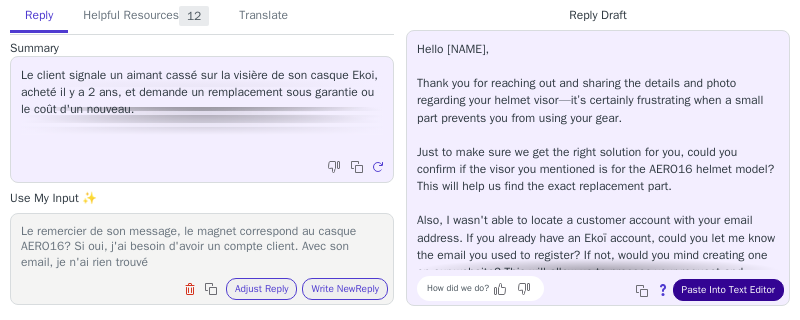 click on "Paste Into Text Editor" at bounding box center (728, 290) 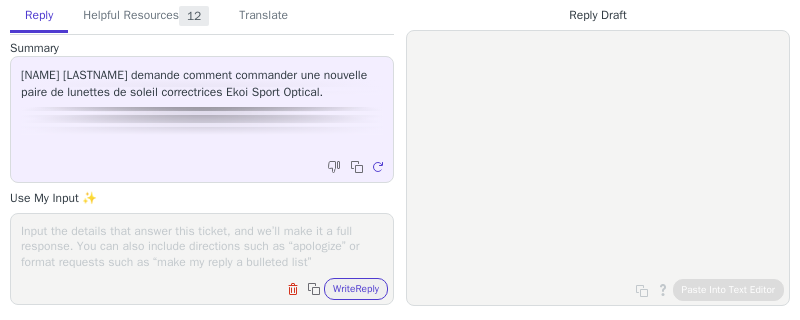 scroll, scrollTop: 0, scrollLeft: 0, axis: both 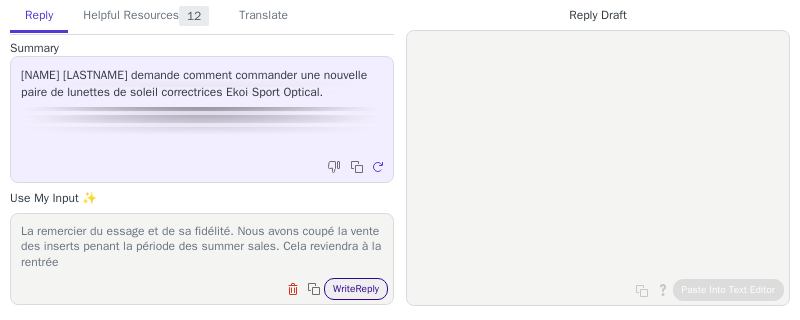 type on "La remercier du essage et de sa fidélité. Nous avons coupé la vente des inserts penant la période des summer sales. Cela reviendra à la rentrée" 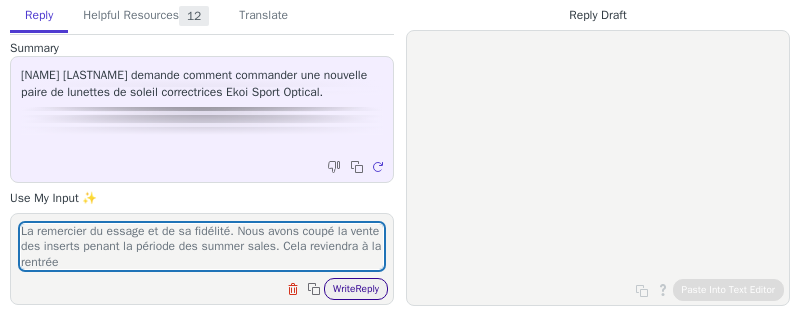 click on "Write  Reply" at bounding box center (356, 289) 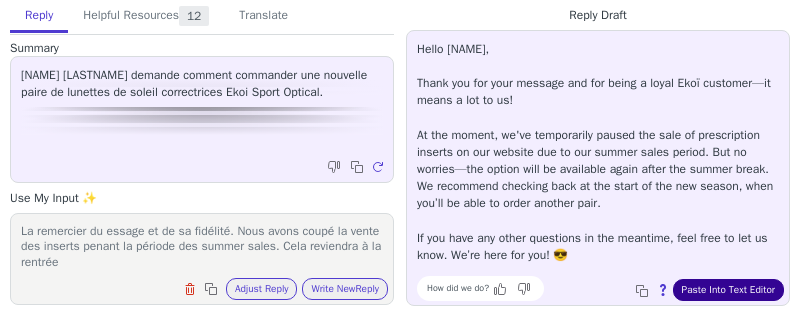 click on "Paste Into Text Editor" at bounding box center [728, 290] 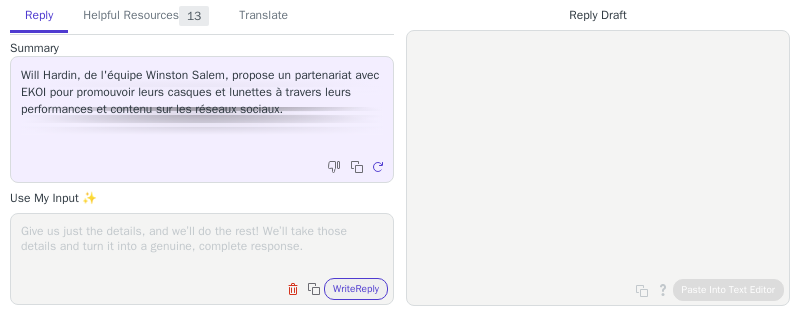 scroll, scrollTop: 0, scrollLeft: 0, axis: both 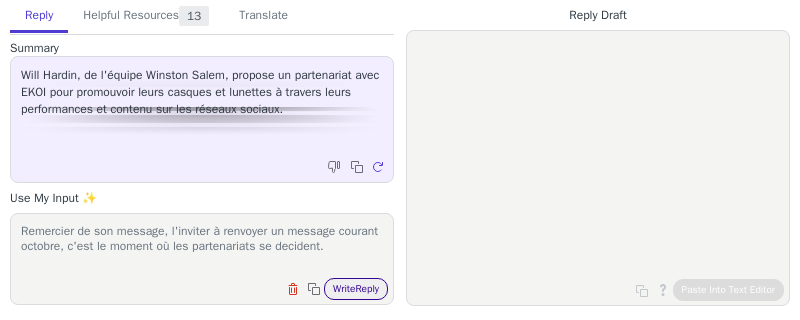 type on "Remercier de son message, l'inviter à renvoyer un message courant octobre, c'est le moment où les partenariats se decident." 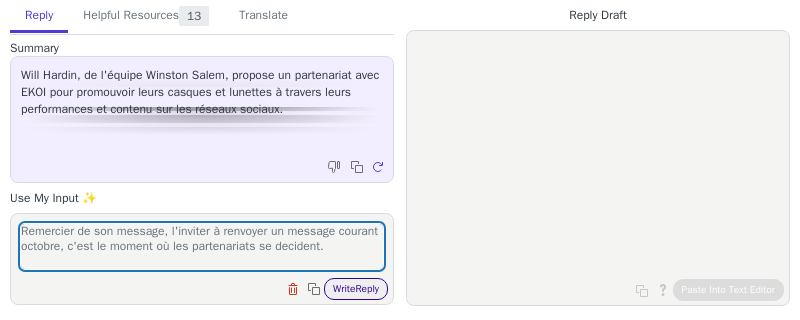 click on "Write  Reply" at bounding box center (356, 289) 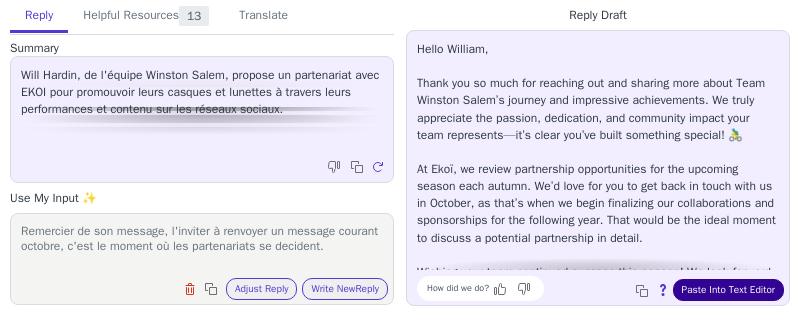 click on "Paste Into Text Editor" at bounding box center (728, 290) 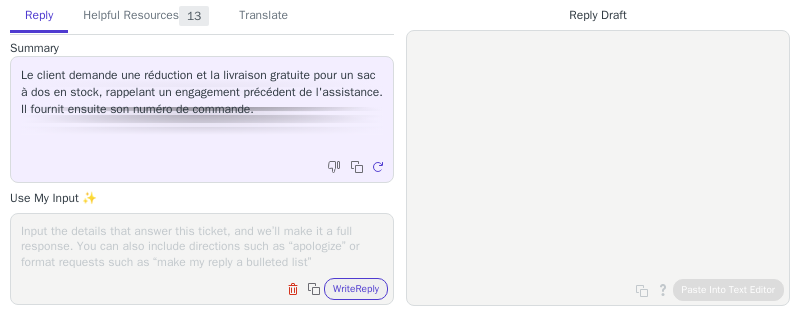 scroll, scrollTop: 0, scrollLeft: 0, axis: both 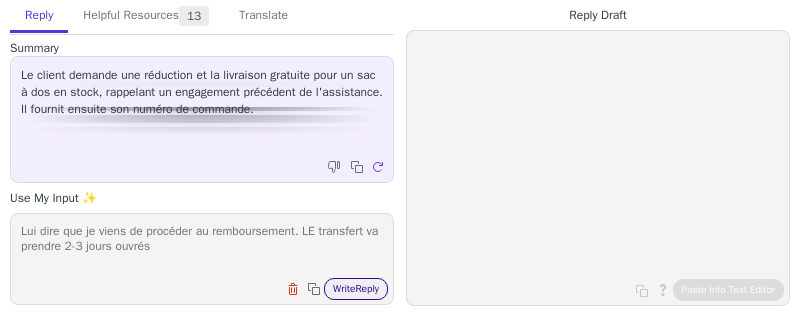type on "Lui dire que je viens de procéder au remboursement. LE transfert va prendre 2-3 jours ouvrés" 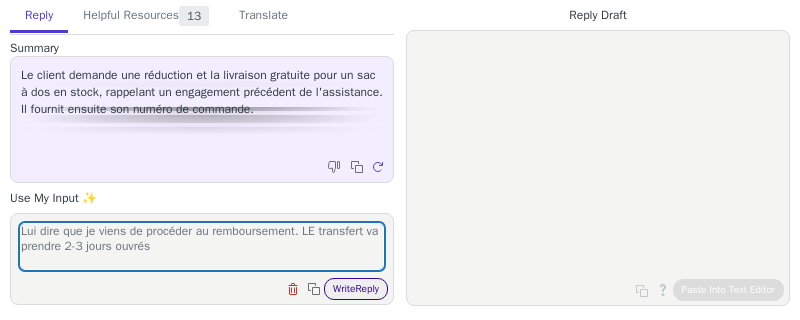 click on "Write  Reply" at bounding box center [356, 289] 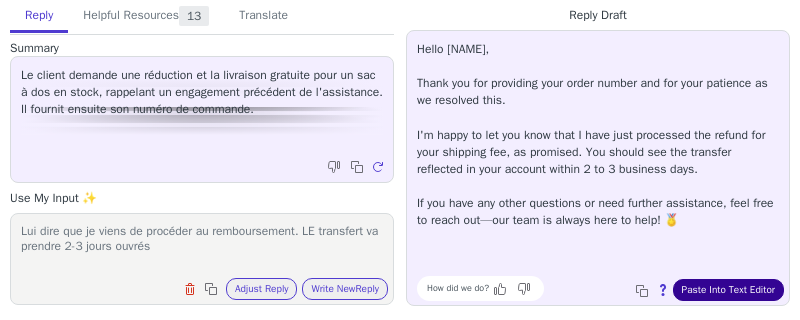 click on "Paste Into Text Editor" at bounding box center (728, 290) 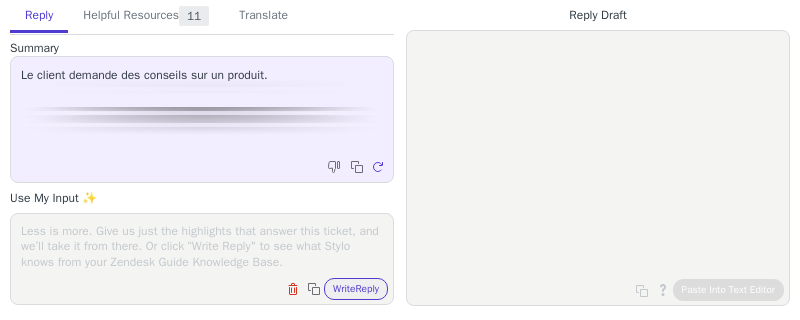 scroll, scrollTop: 0, scrollLeft: 0, axis: both 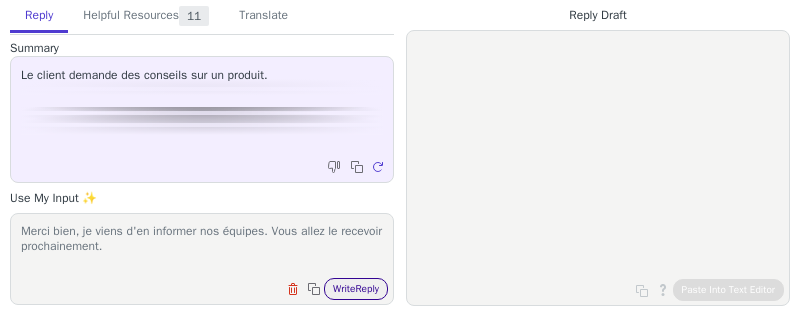 type on "Merci bien, je viens d'en informer nos équipes. Vous allez le recevoir prochainement." 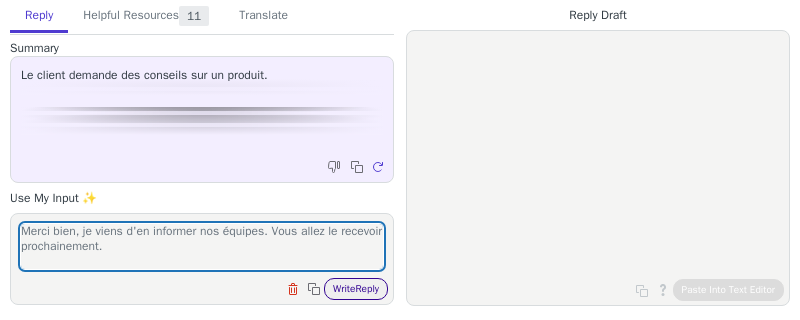 click on "Write  Reply" at bounding box center [356, 289] 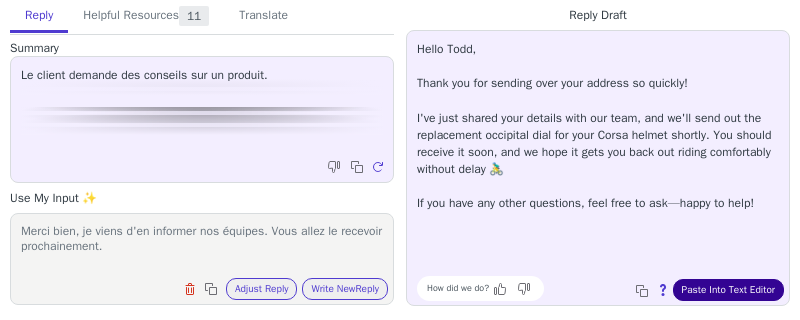 click on "Paste Into Text Editor" at bounding box center (728, 290) 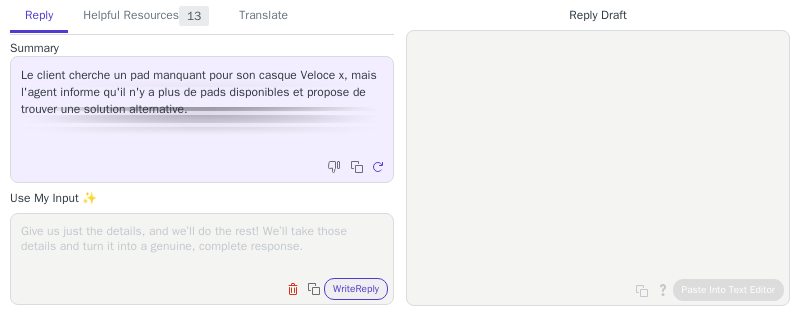 scroll, scrollTop: 0, scrollLeft: 0, axis: both 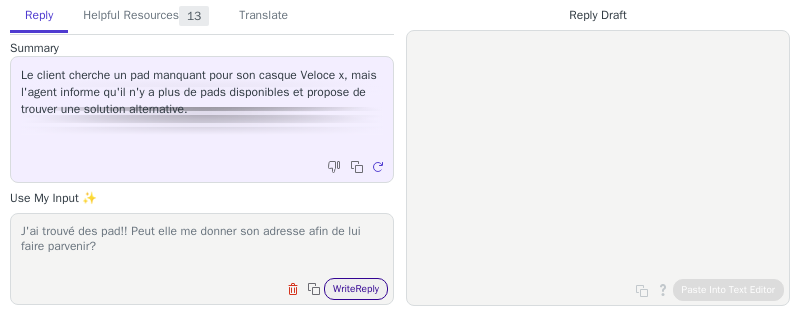 type on "J'ai trouvé des pad!! Peut elle me donner son adresse afin de lui faire parvenir?" 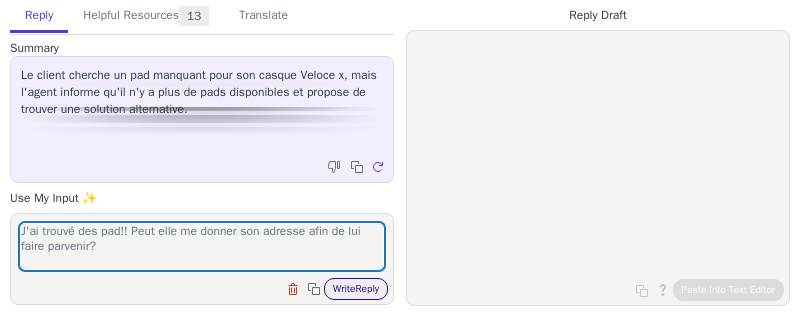 click on "Write  Reply" at bounding box center [356, 289] 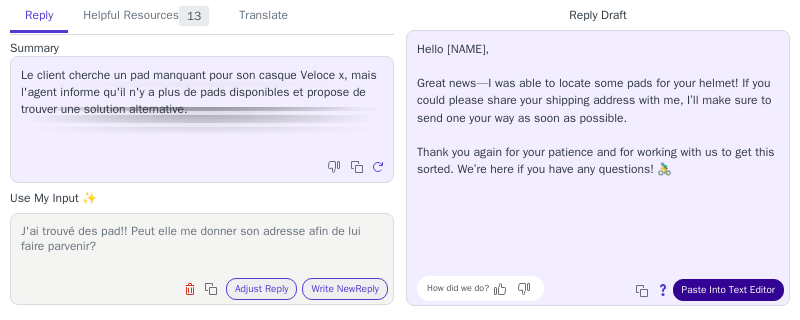 click on "Paste Into Text Editor" at bounding box center (728, 290) 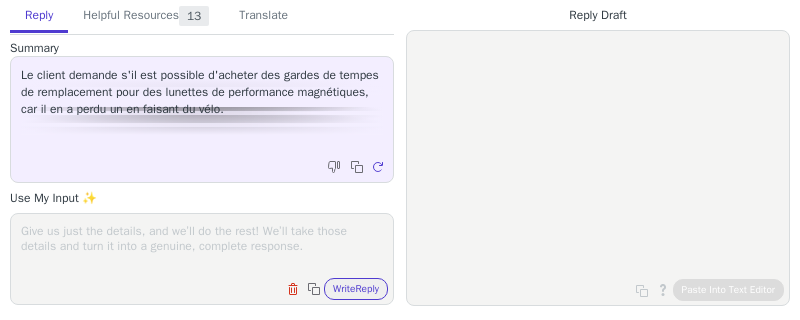 scroll, scrollTop: 0, scrollLeft: 0, axis: both 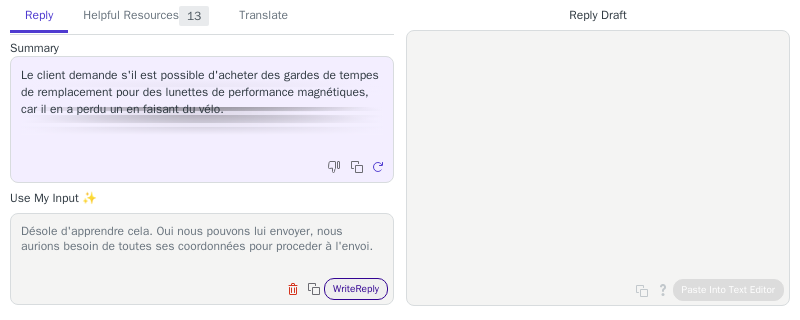 type on "Désole d'apprendre cela. Oui nous pouvons lui envoyer, nous aurions besoin de toutes ses coordonnées pour proceder à l'envoi." 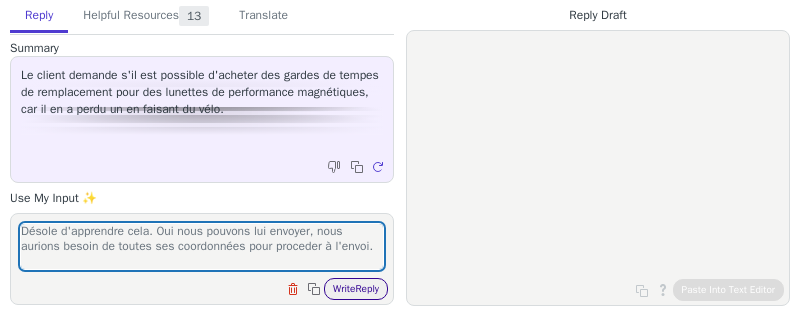 click on "Write  Reply" at bounding box center [356, 289] 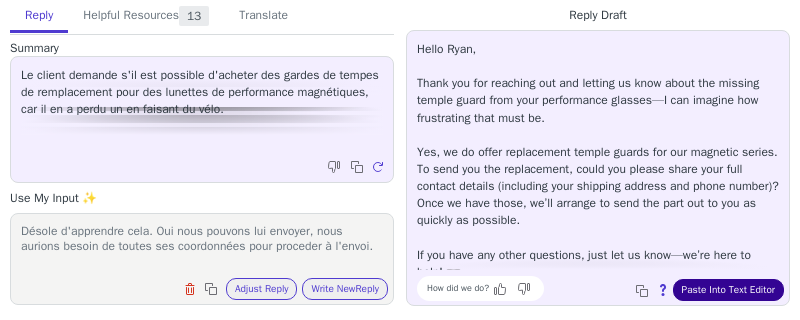 click on "Paste Into Text Editor" at bounding box center (728, 290) 